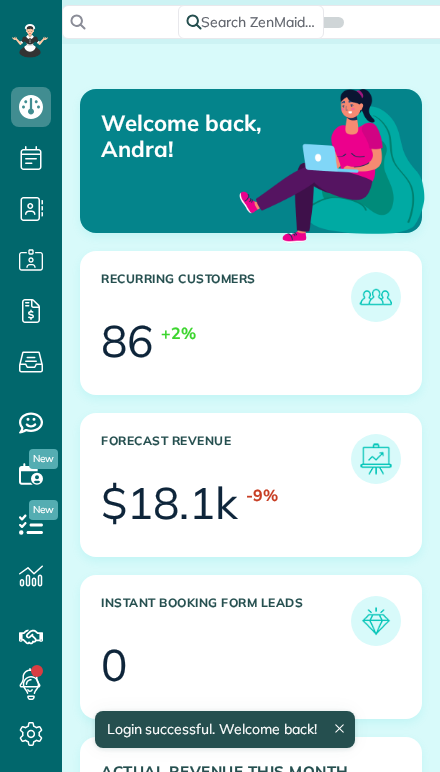 scroll, scrollTop: 0, scrollLeft: 0, axis: both 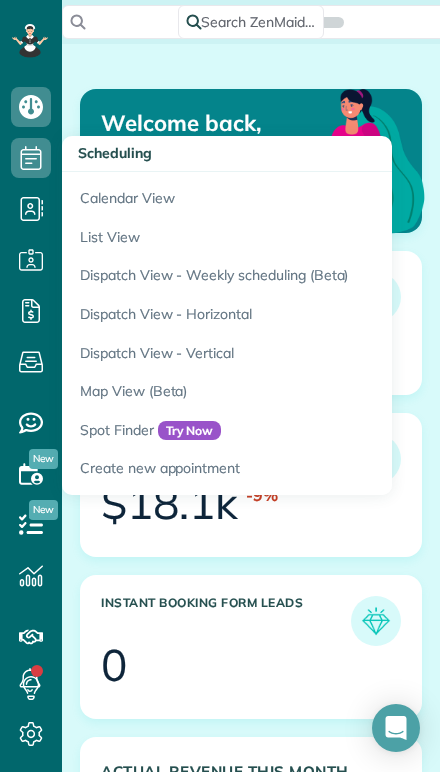 click on "Calendar View" at bounding box center [312, 195] 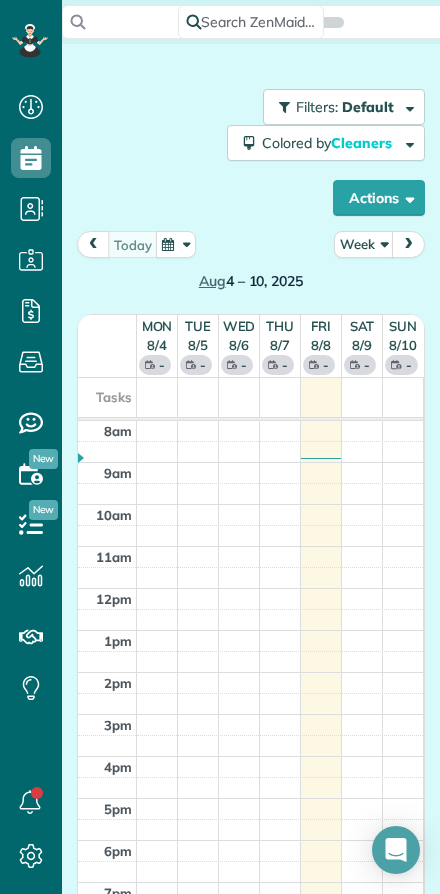 scroll, scrollTop: 0, scrollLeft: 0, axis: both 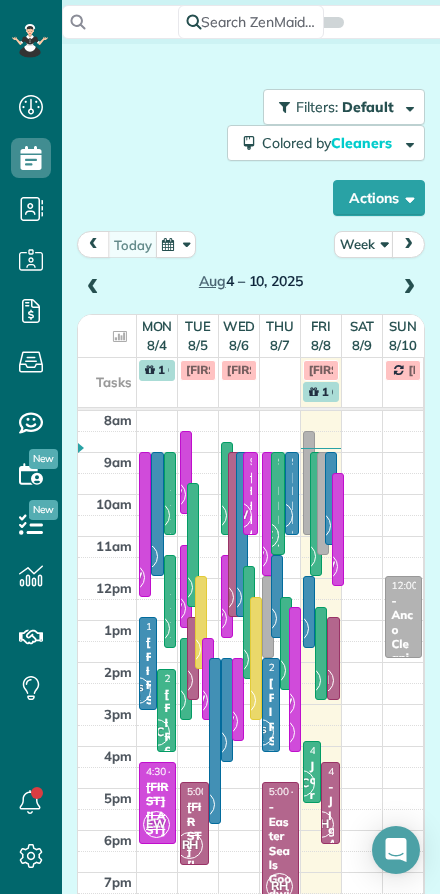 click on "Week" at bounding box center (364, 244) 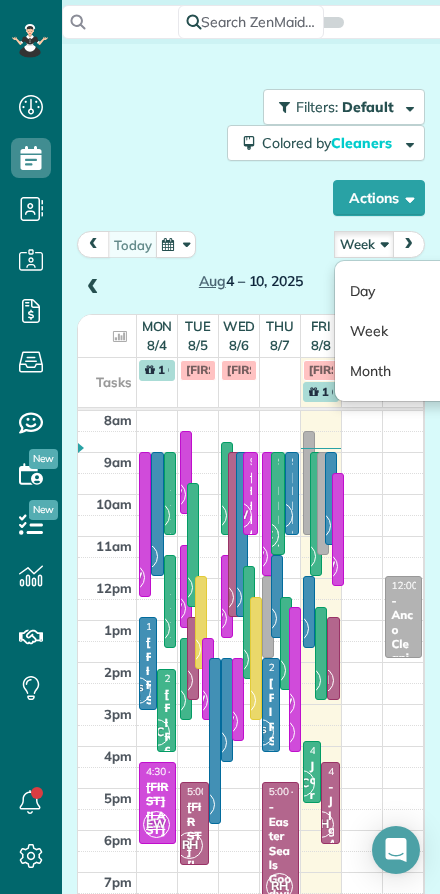 click on "Day" at bounding box center [414, 291] 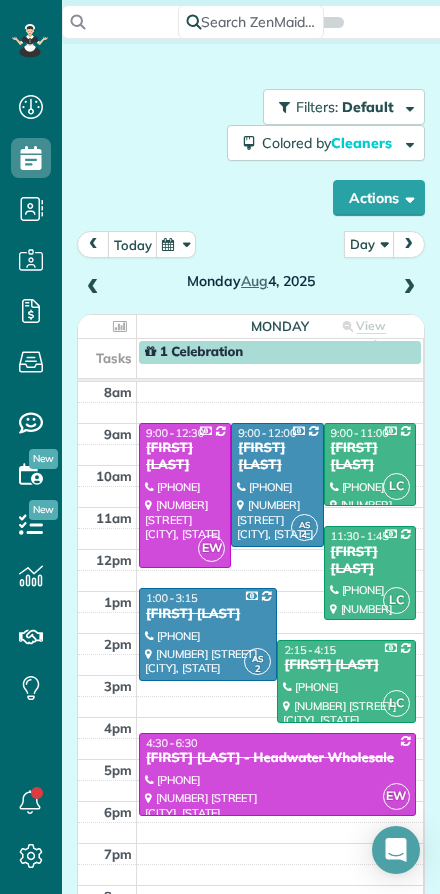 click on "today" at bounding box center (133, 244) 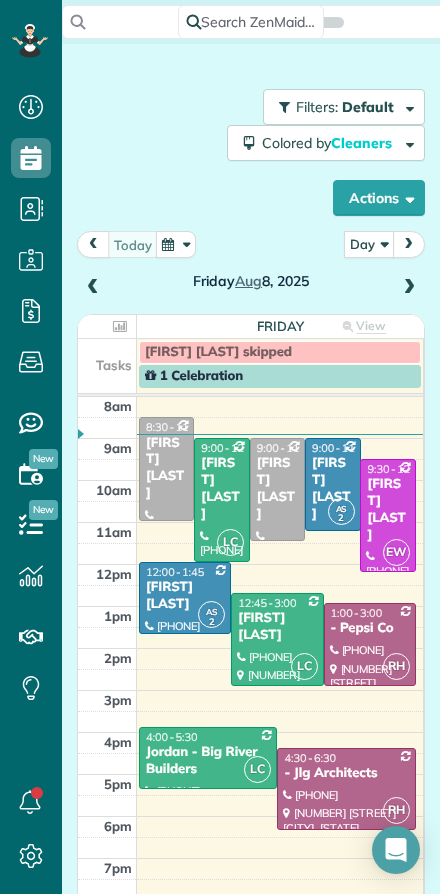 click at bounding box center [409, 288] 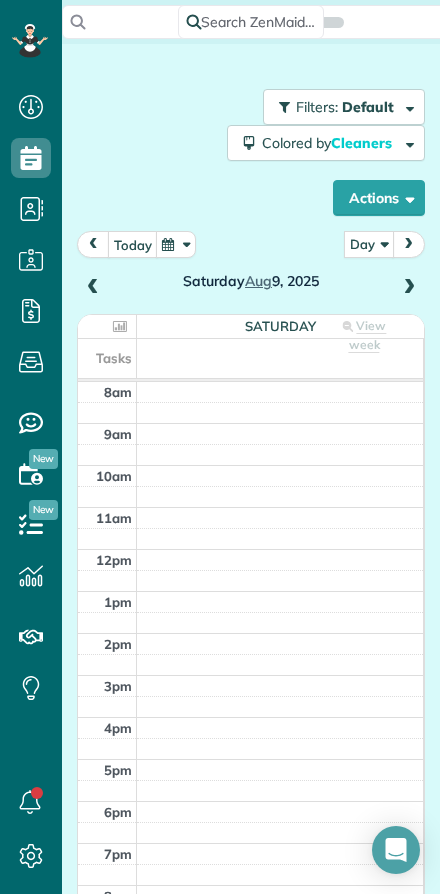 click at bounding box center [409, 288] 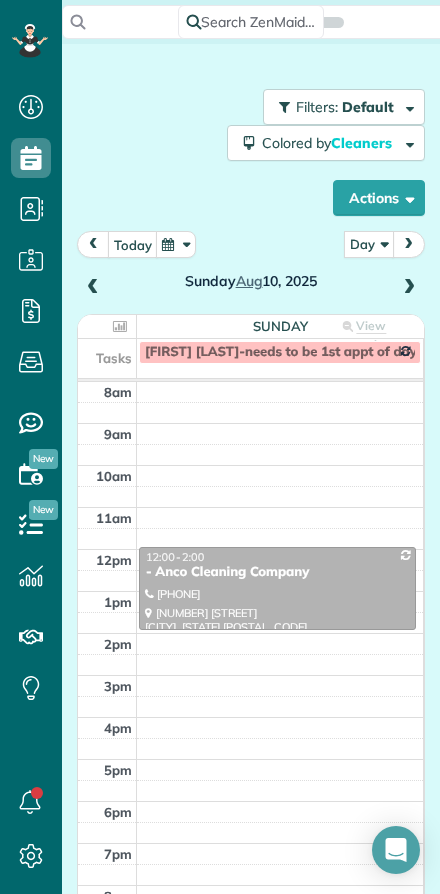 click at bounding box center (409, 288) 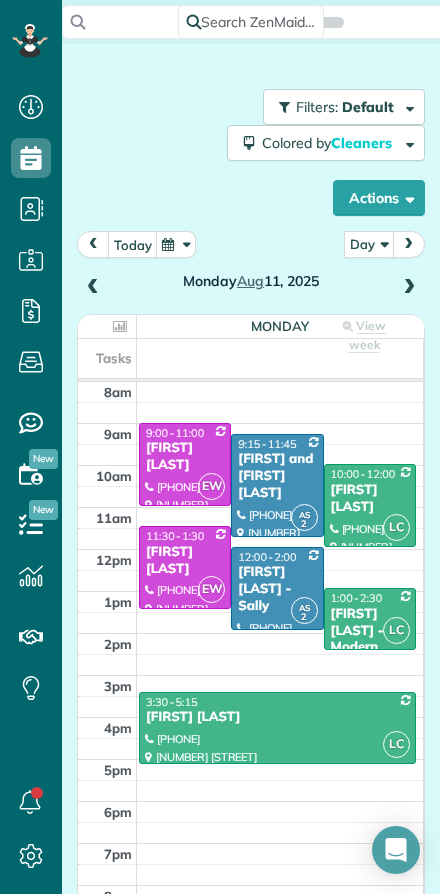 click on "[FIRST] [LAST] - Sally" at bounding box center (277, 589) 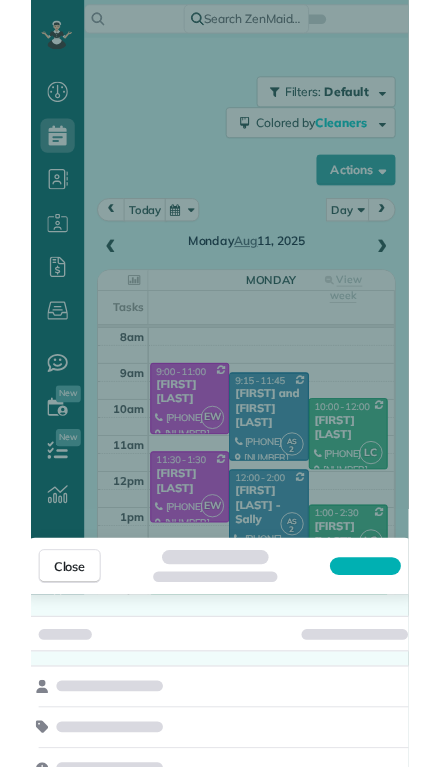 scroll, scrollTop: 44, scrollLeft: 0, axis: vertical 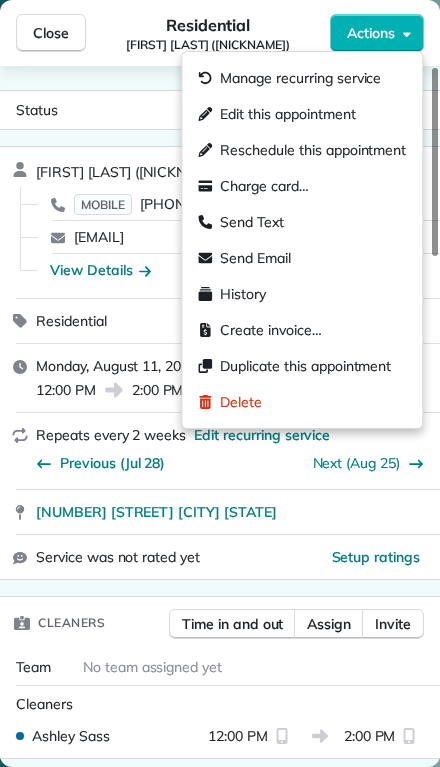 click on "Edit this appointment" at bounding box center [287, 114] 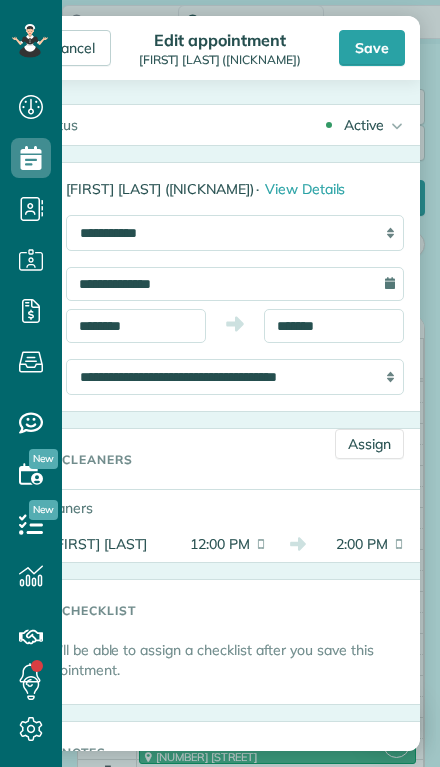click on "12:00 PM" at bounding box center (216, 544) 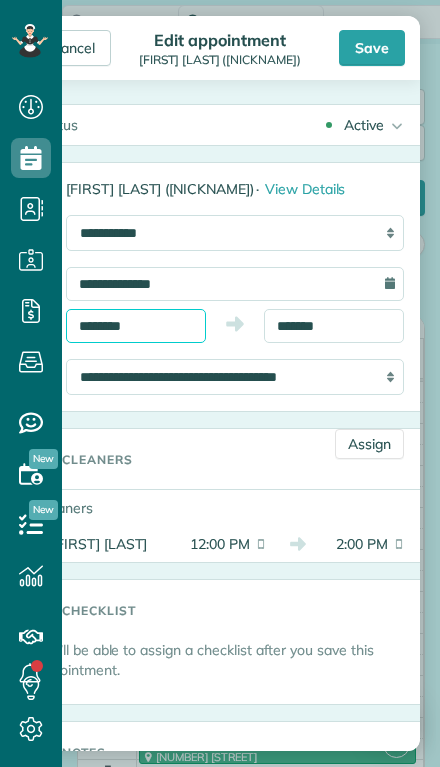 click on "********" at bounding box center (136, 326) 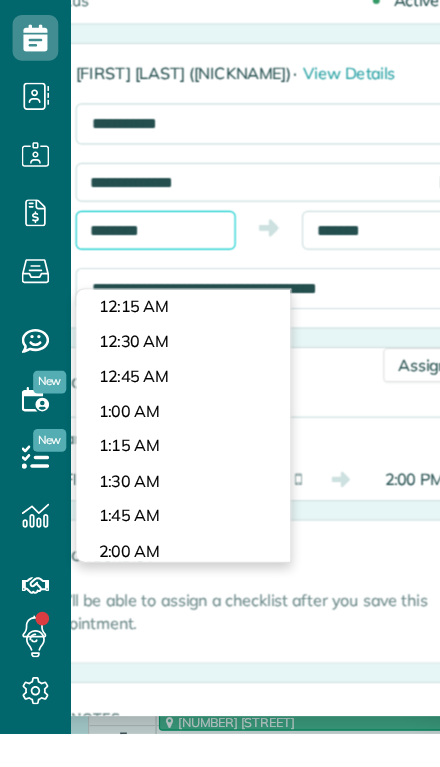 scroll, scrollTop: 1380, scrollLeft: 0, axis: vertical 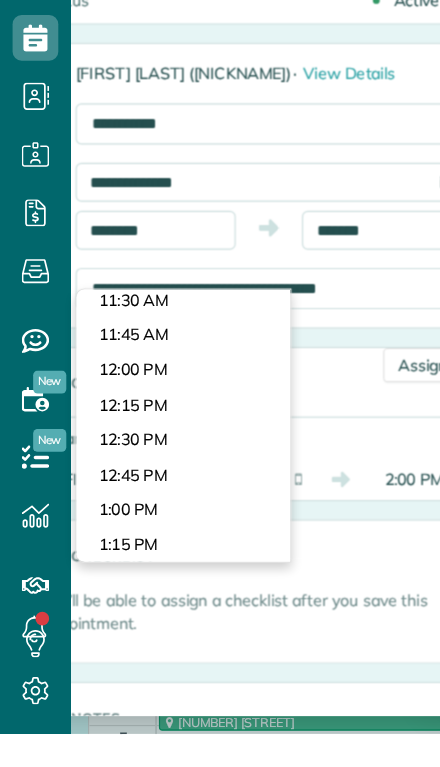 click on "Dashboard
Scheduling
Calendar View
List View
Dispatch View - Weekly scheduling (Beta)" at bounding box center [220, 383] 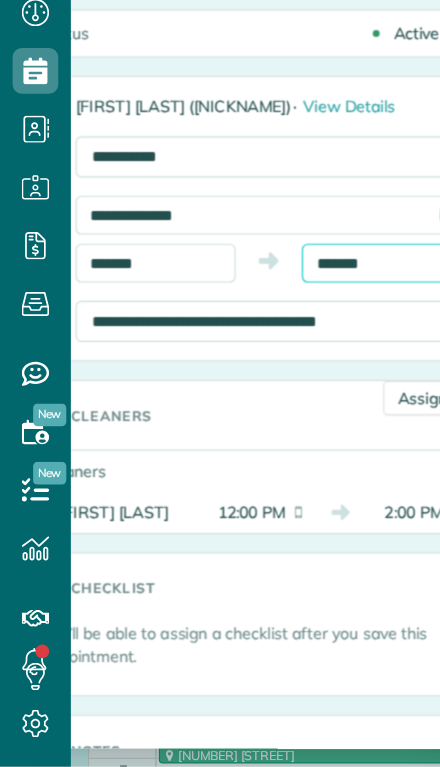 click on "*******" at bounding box center (334, 326) 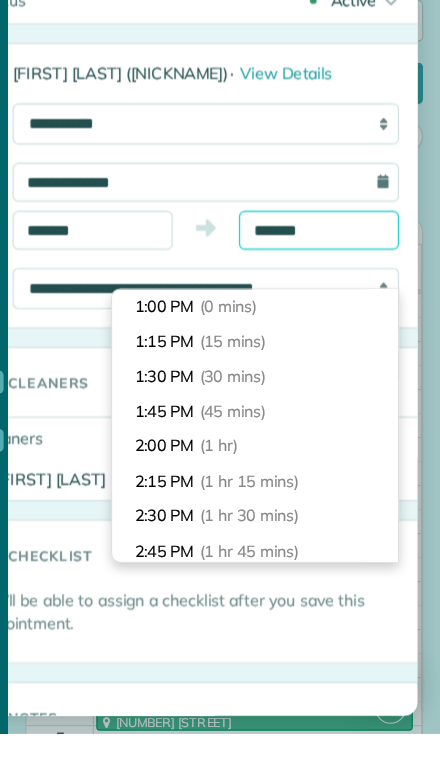 scroll, scrollTop: 90, scrollLeft: 0, axis: vertical 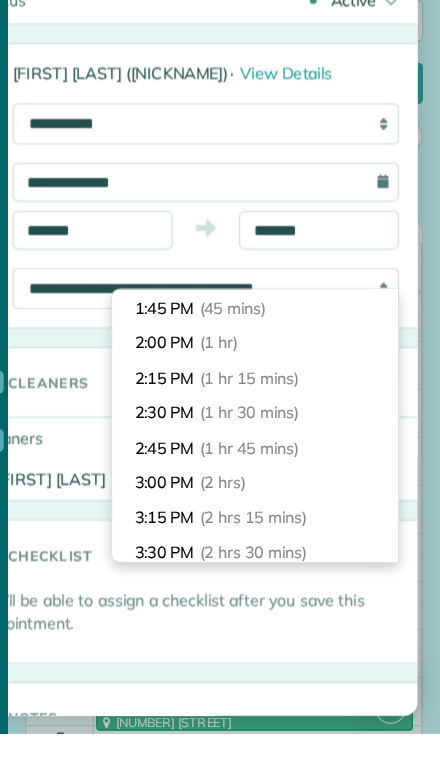 click on "3:00 PM  (2 hrs)" at bounding box center (278, 547) 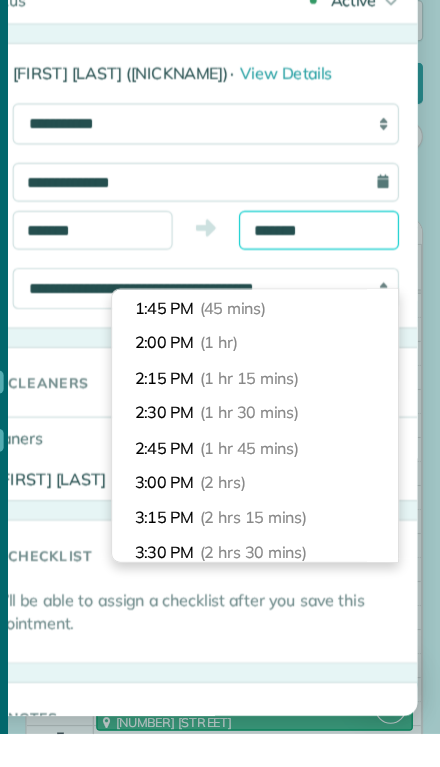 type on "*******" 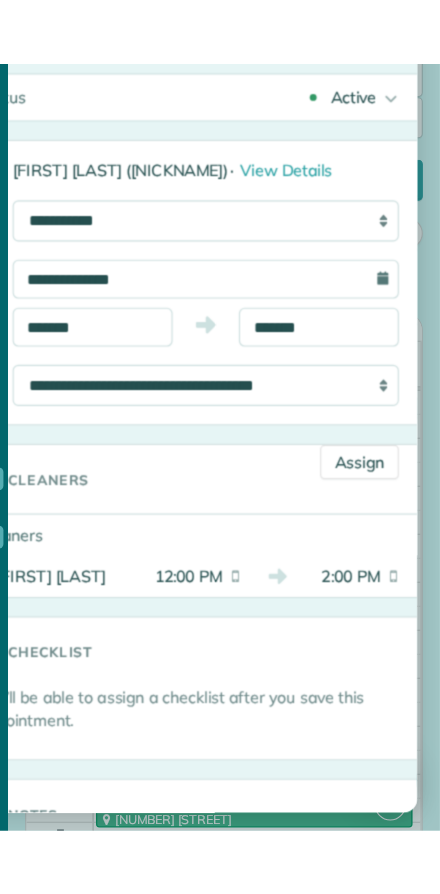 scroll, scrollTop: 0, scrollLeft: 0, axis: both 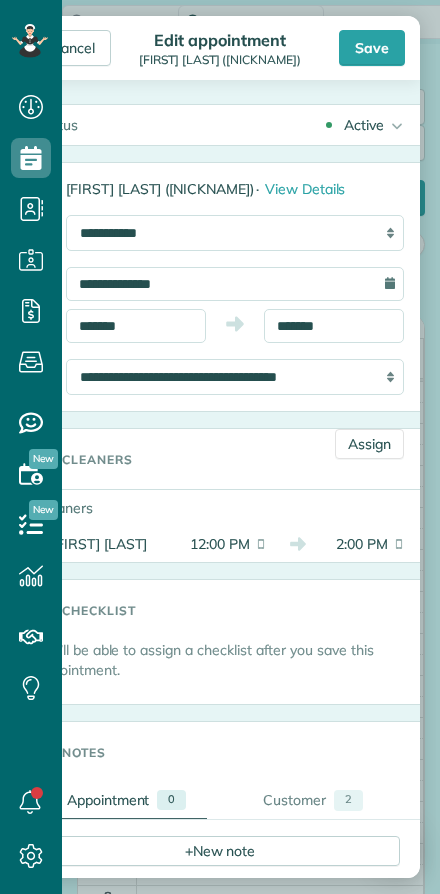 click on "Save" at bounding box center (372, 48) 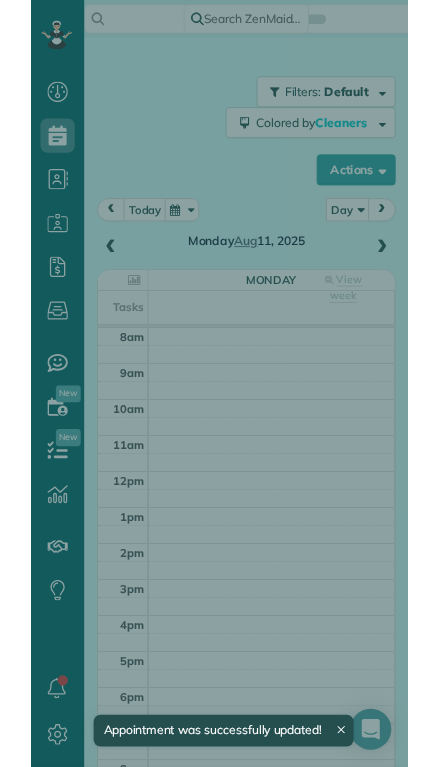 scroll, scrollTop: 44, scrollLeft: 0, axis: vertical 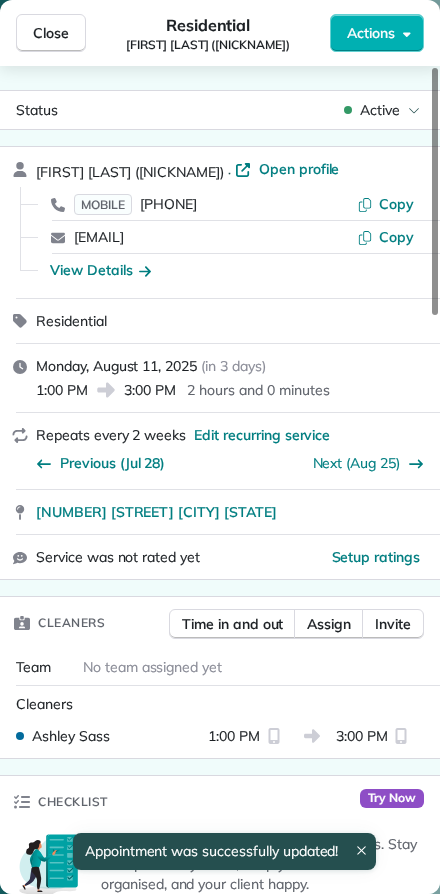 click on "Close" at bounding box center (51, 33) 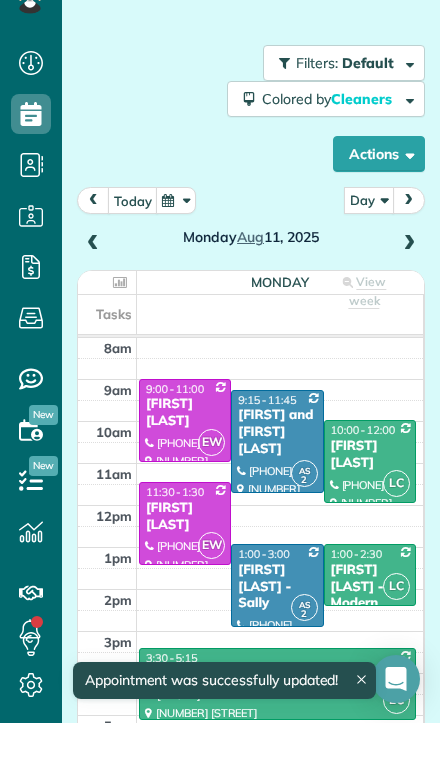 scroll, scrollTop: 44, scrollLeft: 0, axis: vertical 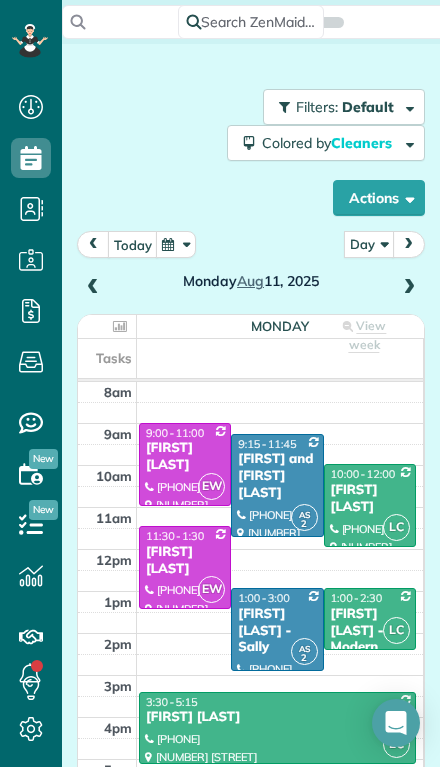 click at bounding box center [409, 288] 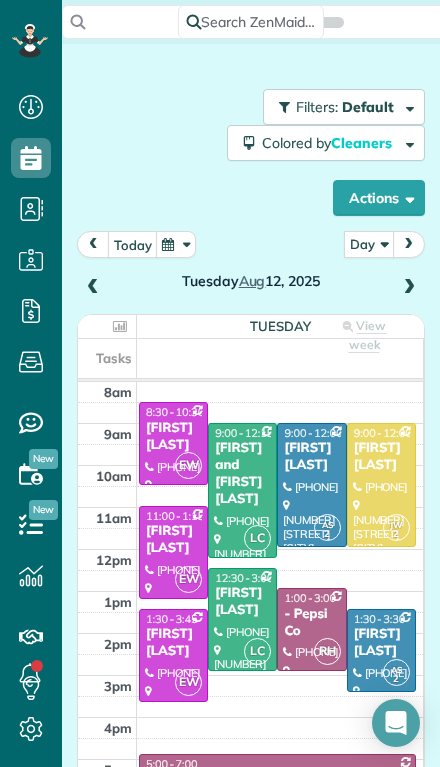 click at bounding box center [242, 619] 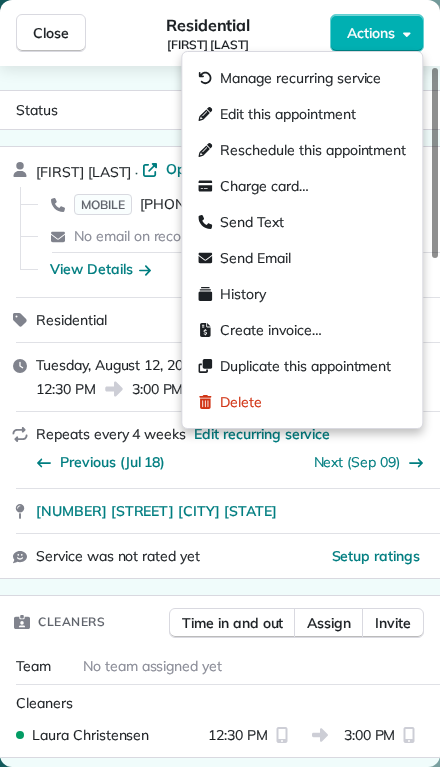 click on "Edit this appointment" at bounding box center (287, 114) 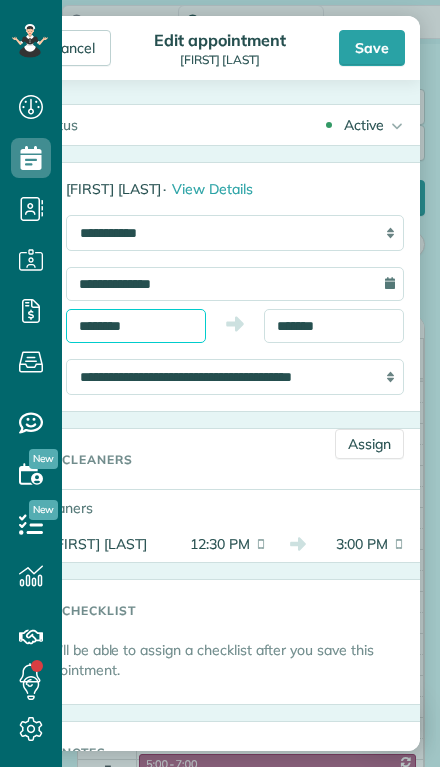 click on "********" at bounding box center (136, 326) 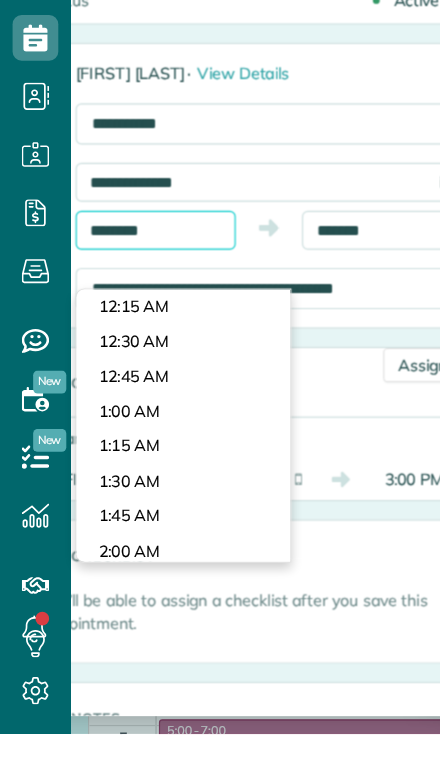 scroll, scrollTop: 1440, scrollLeft: 0, axis: vertical 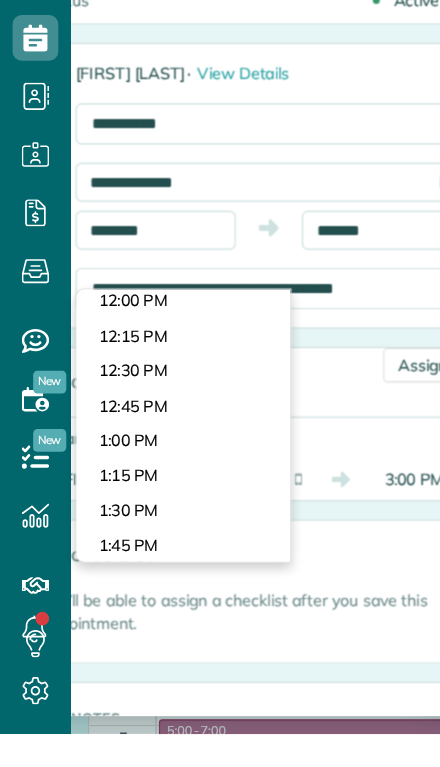 click on "Dashboard
Scheduling
Calendar View
List View
Dispatch View - Weekly scheduling (Beta)" at bounding box center [220, 383] 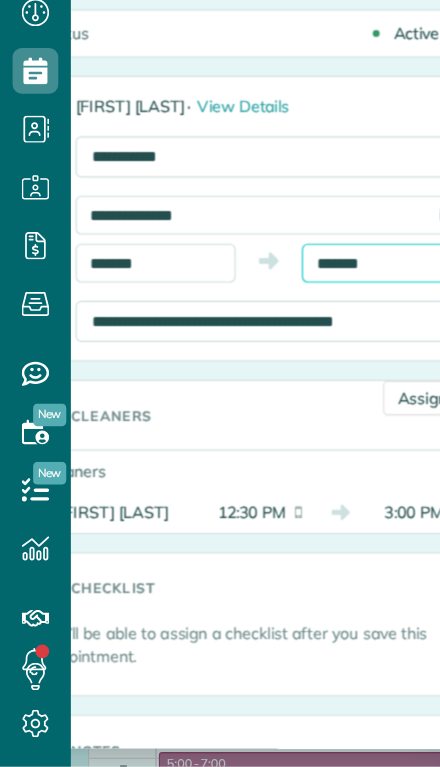 click on "*******" at bounding box center (334, 326) 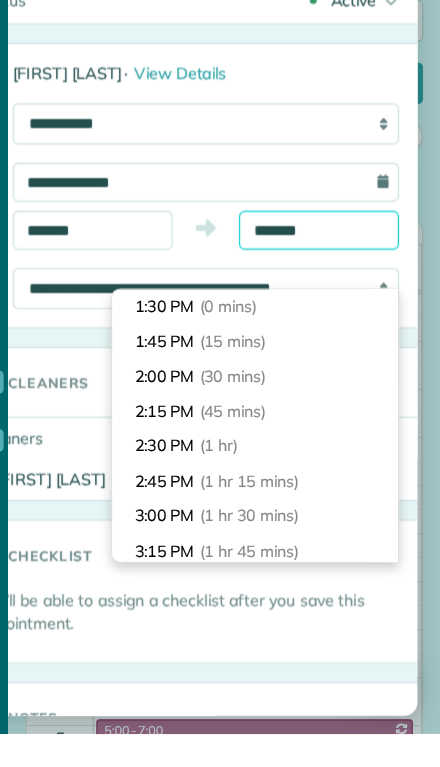 scroll, scrollTop: 150, scrollLeft: 0, axis: vertical 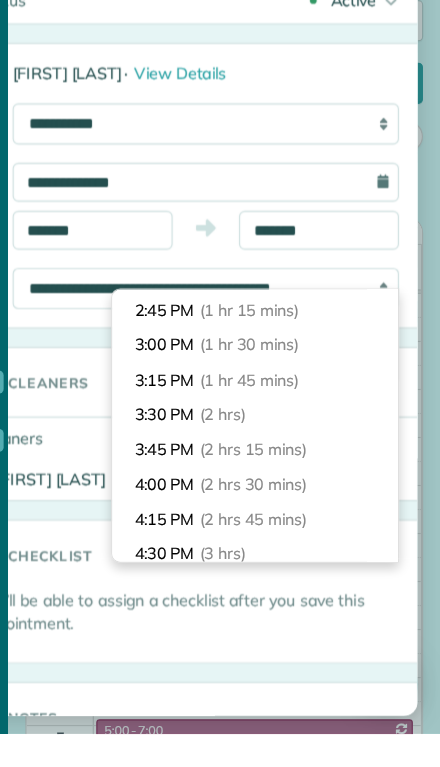 click on "[TIME]  (2 hrs)" at bounding box center [278, 487] 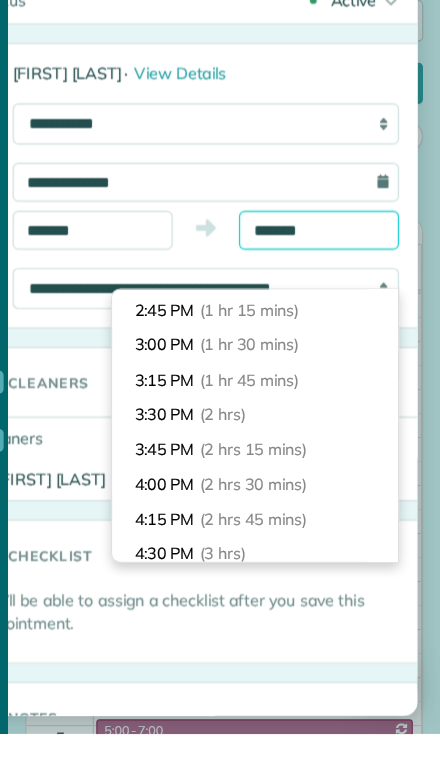 type on "*******" 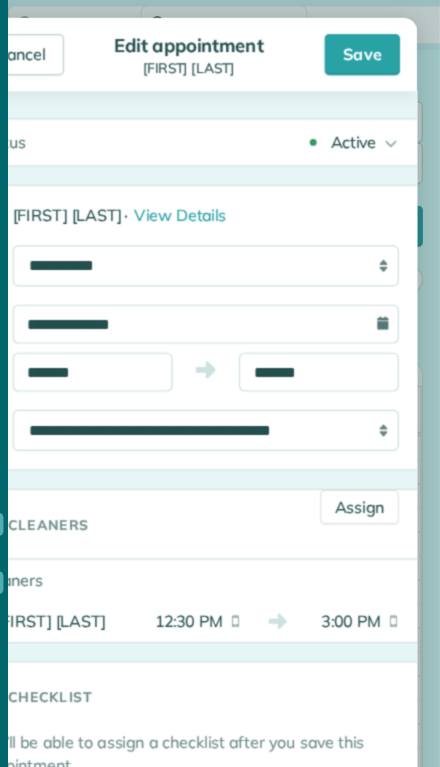 scroll, scrollTop: 0, scrollLeft: 0, axis: both 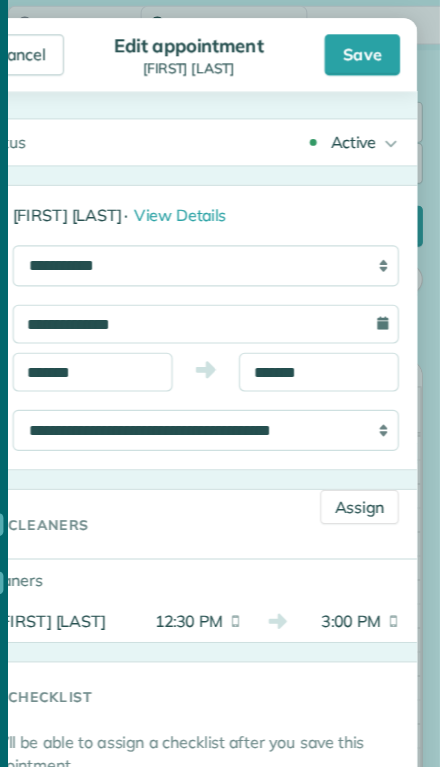 click on "Save" at bounding box center [372, 48] 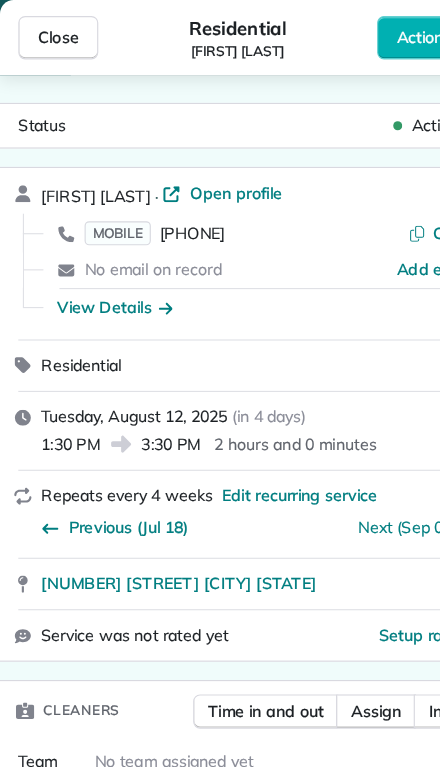 click on "Close" at bounding box center [51, 33] 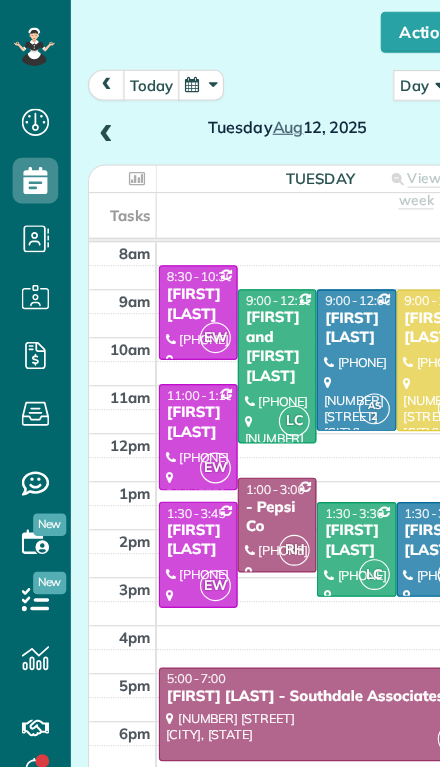 scroll, scrollTop: 170, scrollLeft: 0, axis: vertical 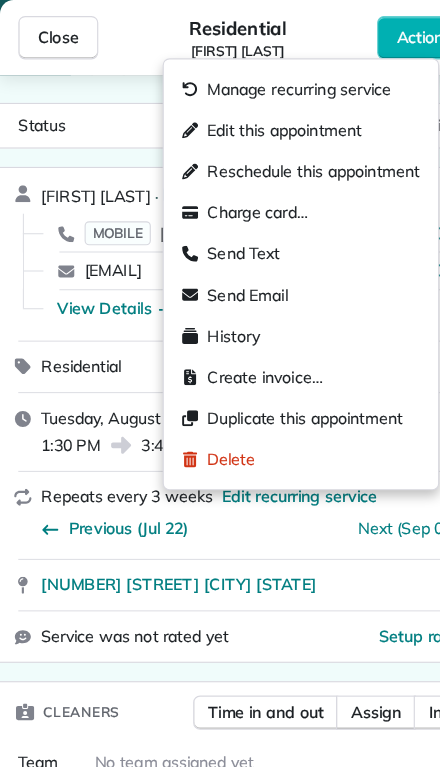 click on "Edit this appointment" at bounding box center (248, 114) 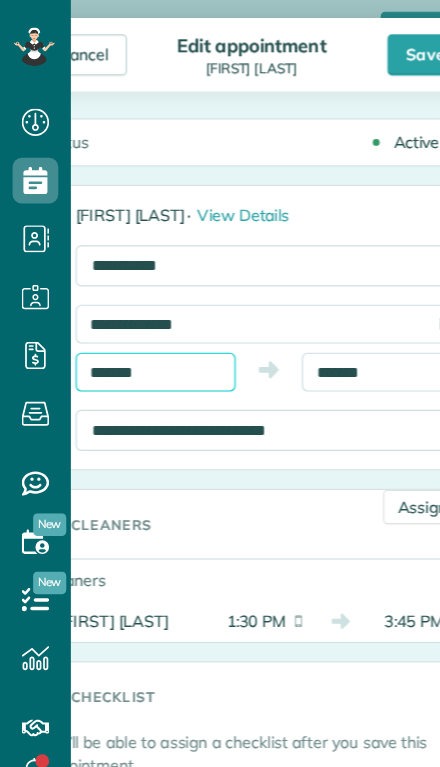 click on "*******" at bounding box center (136, 326) 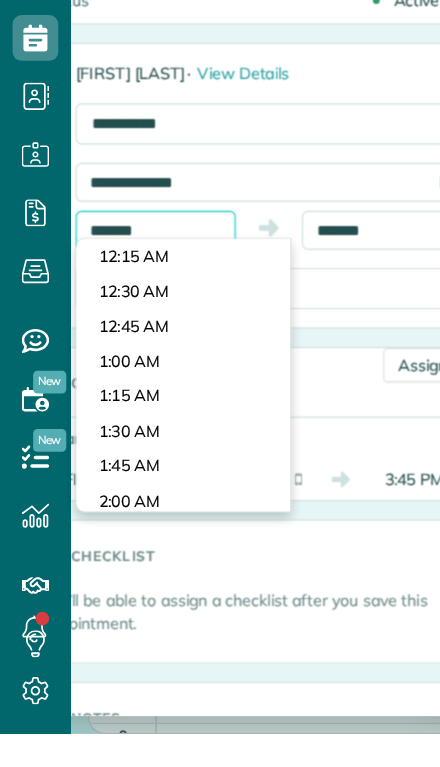 scroll, scrollTop: 1560, scrollLeft: 0, axis: vertical 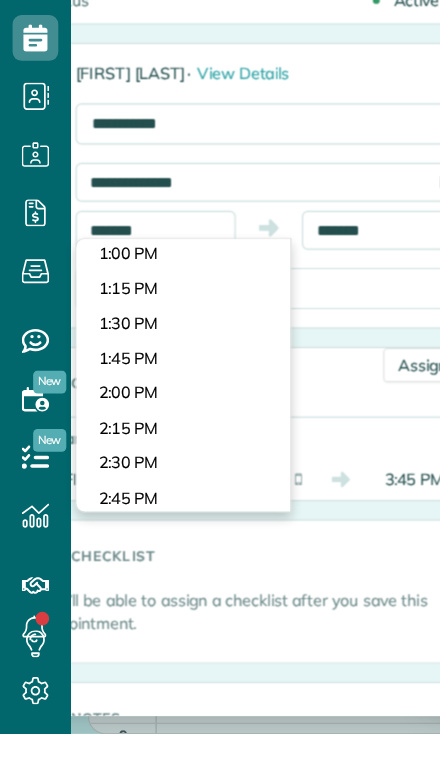 click on "Dashboard
Scheduling
Calendar View
List View
Dispatch View - Weekly scheduling (Beta)" at bounding box center (220, 383) 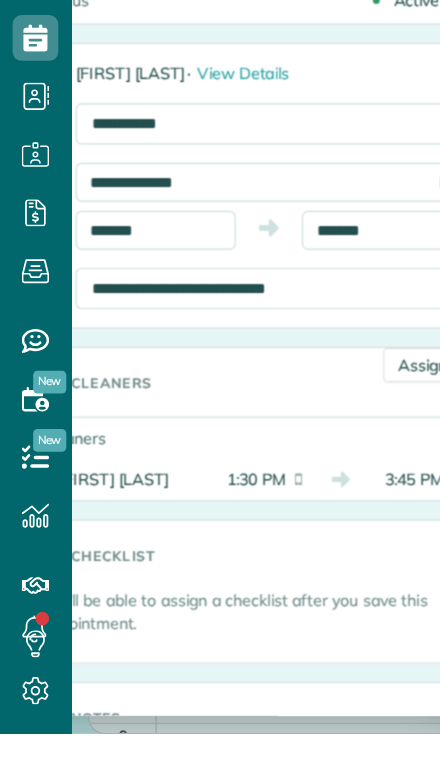 scroll, scrollTop: 29, scrollLeft: 0, axis: vertical 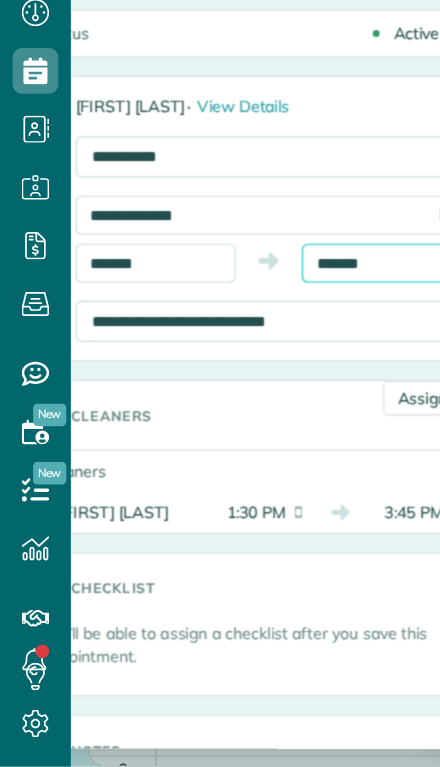 click on "*******" at bounding box center (334, 326) 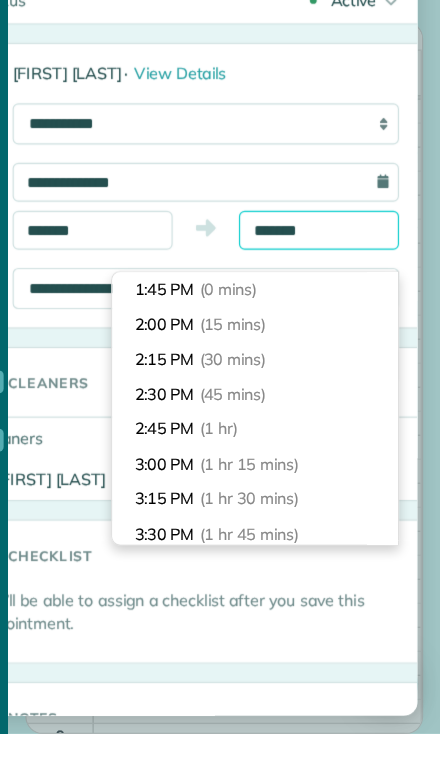 scroll, scrollTop: 210, scrollLeft: 0, axis: vertical 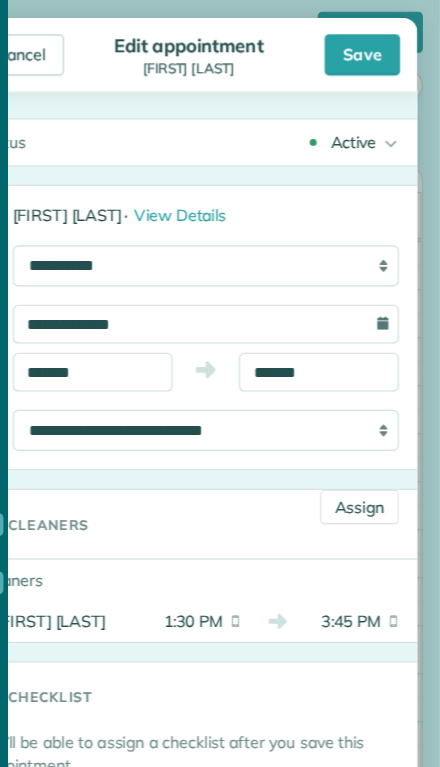 click on "Save" at bounding box center (372, 48) 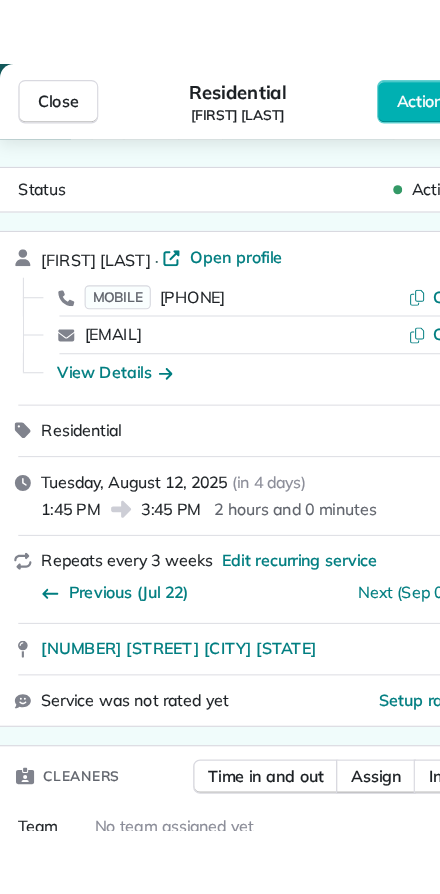scroll, scrollTop: 168, scrollLeft: 0, axis: vertical 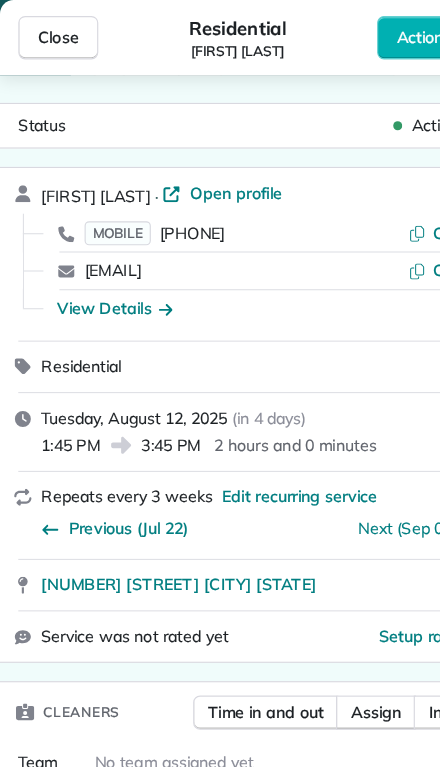 click on "Close" at bounding box center (51, 33) 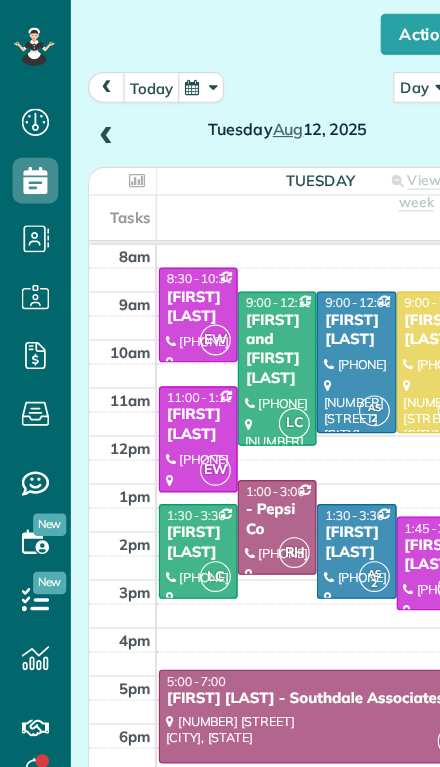 click on "[FIRST] [LAST]" at bounding box center [311, 289] 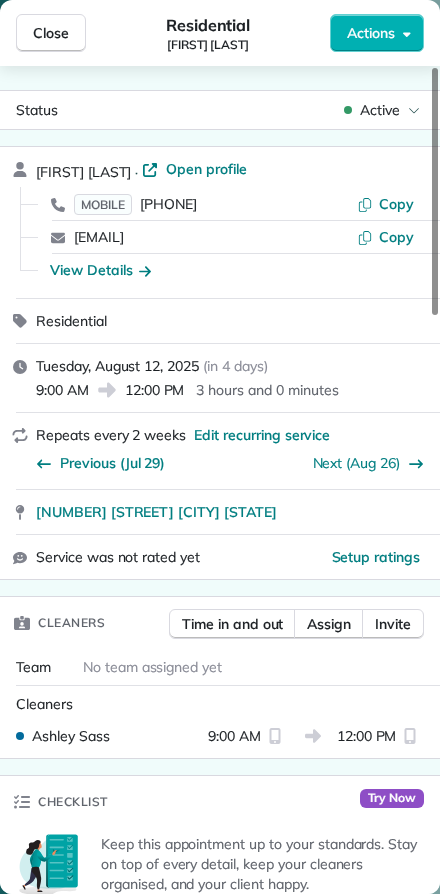 scroll, scrollTop: 894, scrollLeft: 62, axis: both 